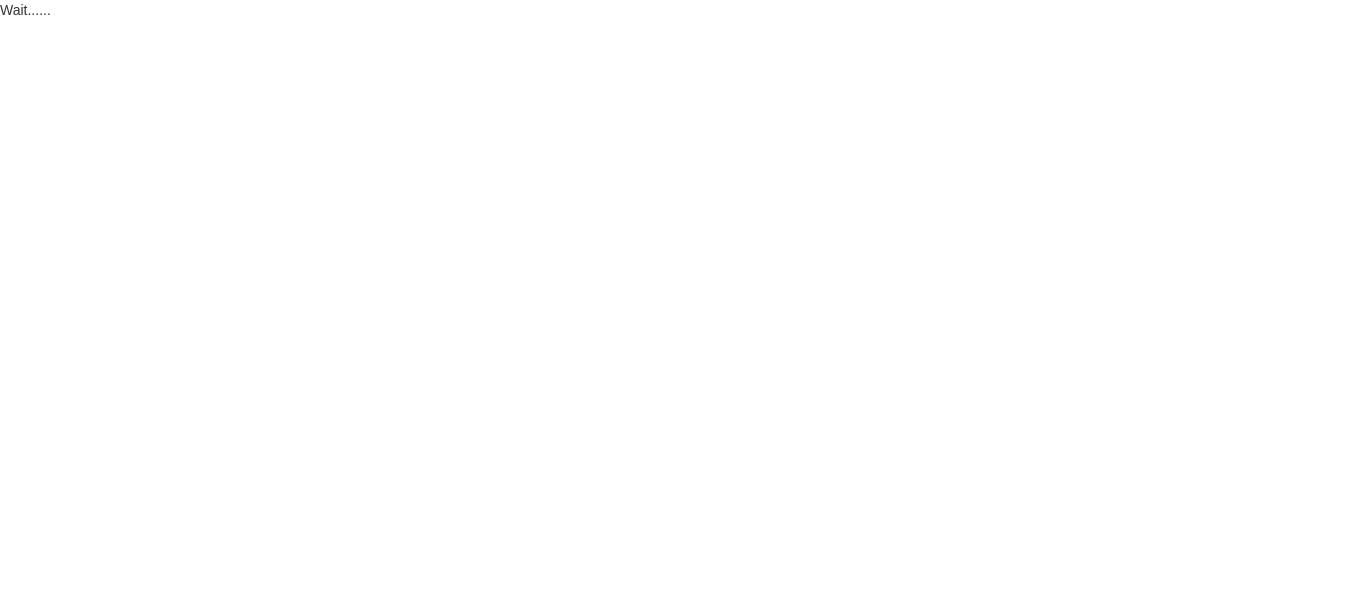 scroll, scrollTop: 0, scrollLeft: 0, axis: both 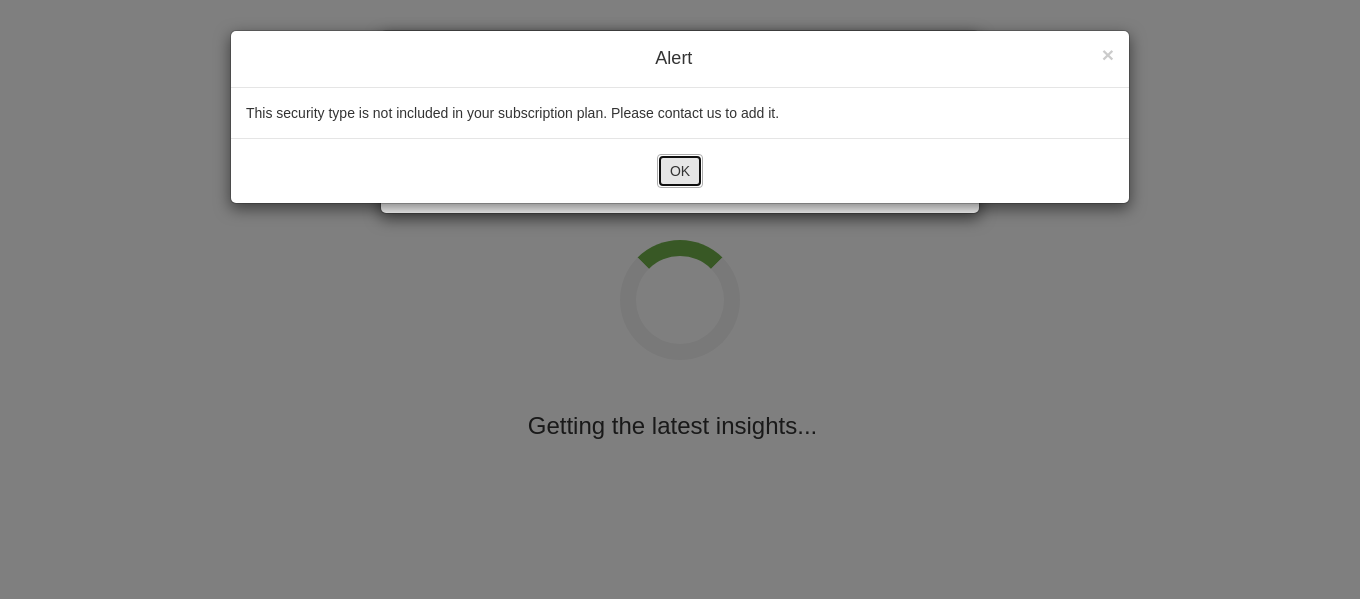 click on "OK" at bounding box center (680, 171) 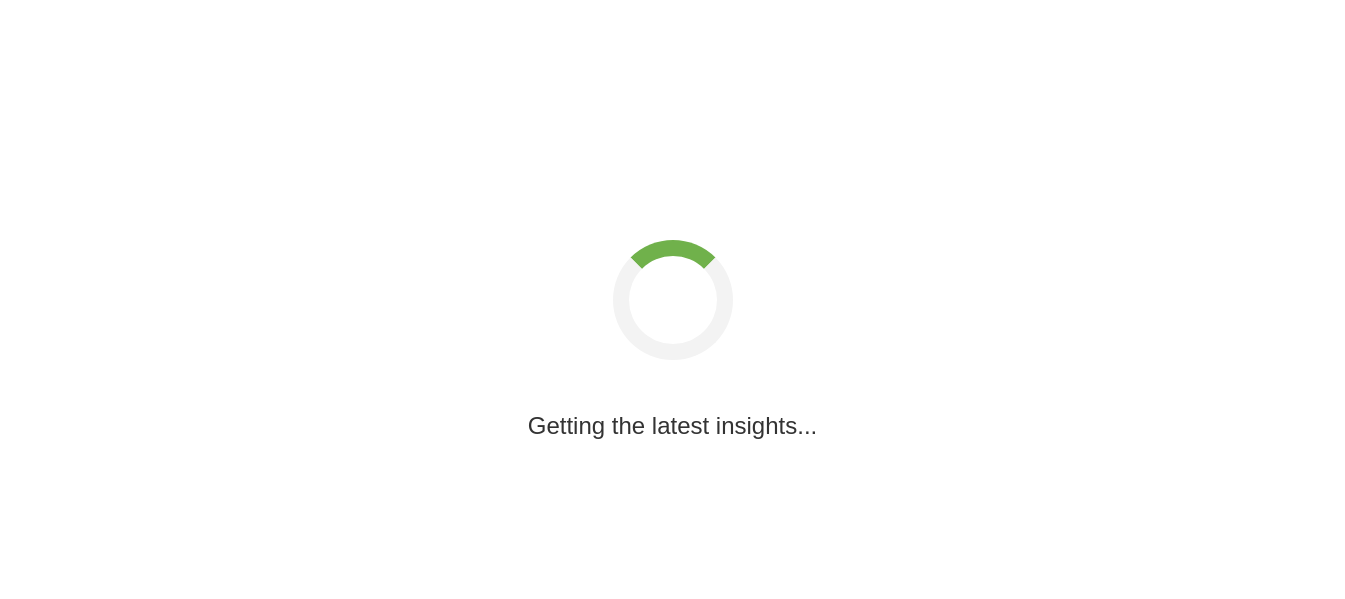 scroll, scrollTop: 0, scrollLeft: 0, axis: both 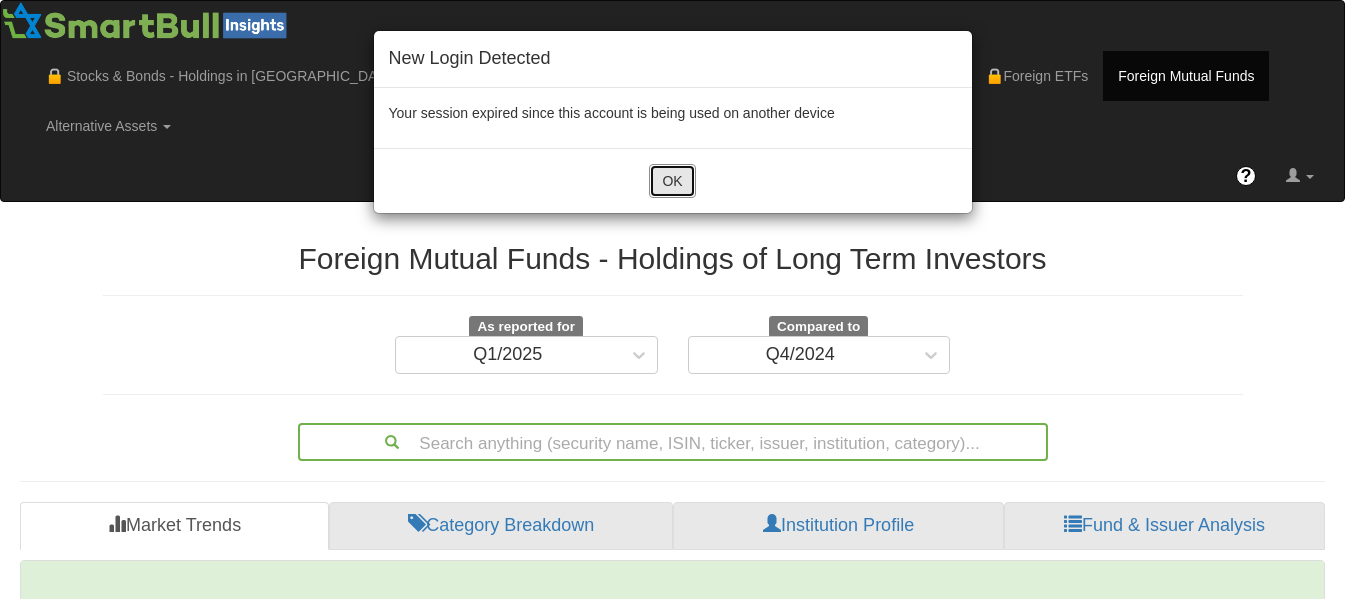 click on "OK" at bounding box center (672, 181) 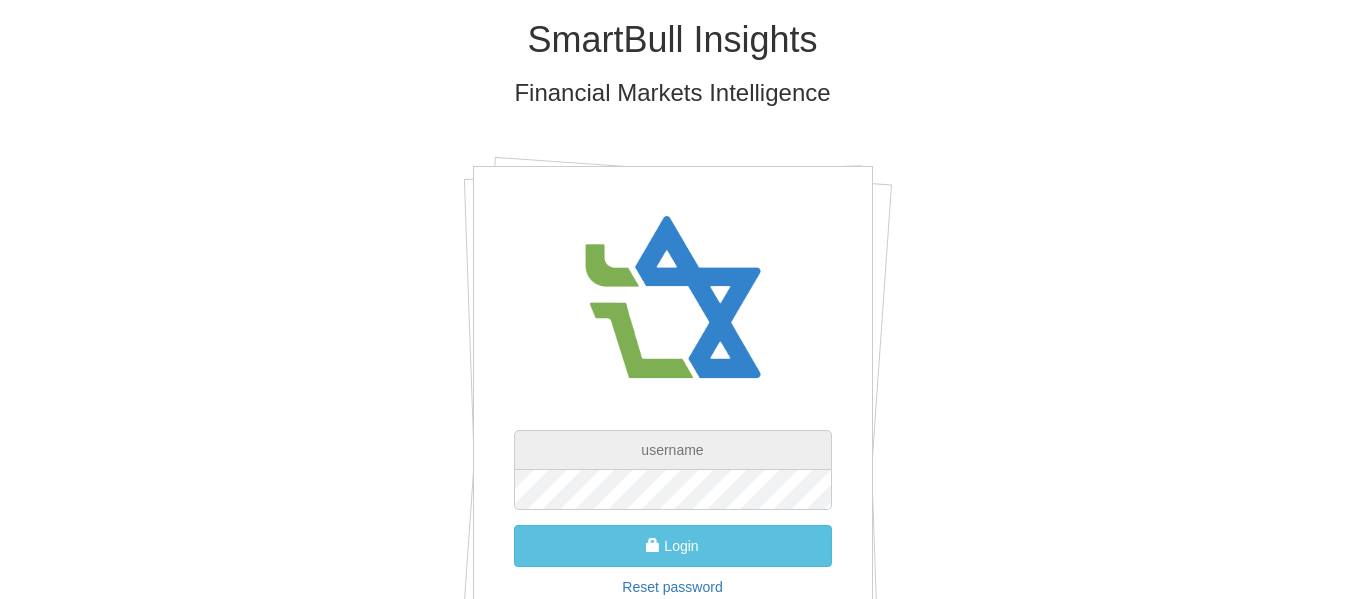 type on "[EMAIL_ADDRESS][PERSON_NAME][DOMAIN_NAME]" 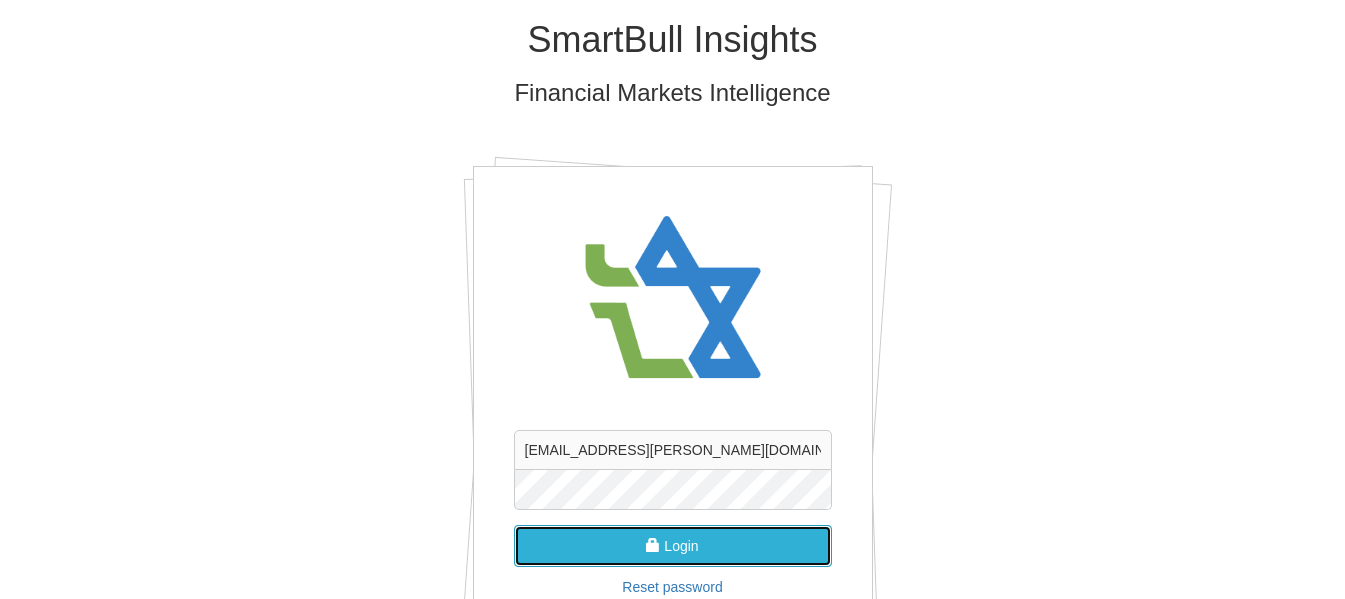 click on "Login" at bounding box center [673, 546] 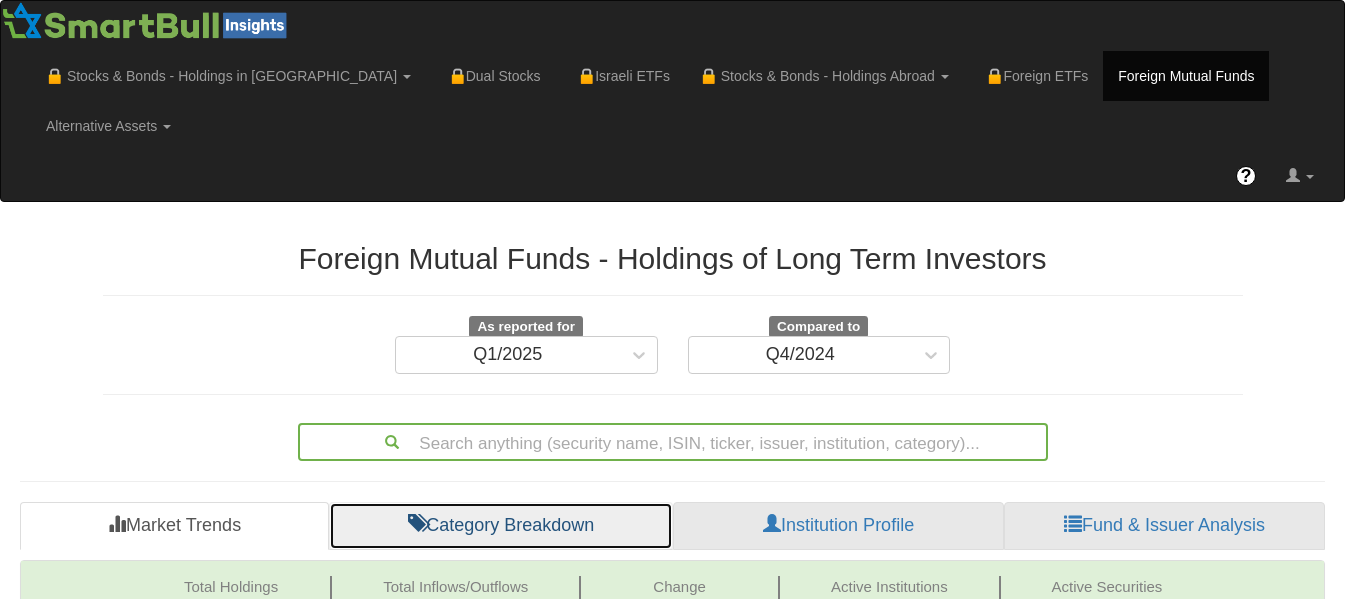 click on "Category Breakdown" at bounding box center [501, 526] 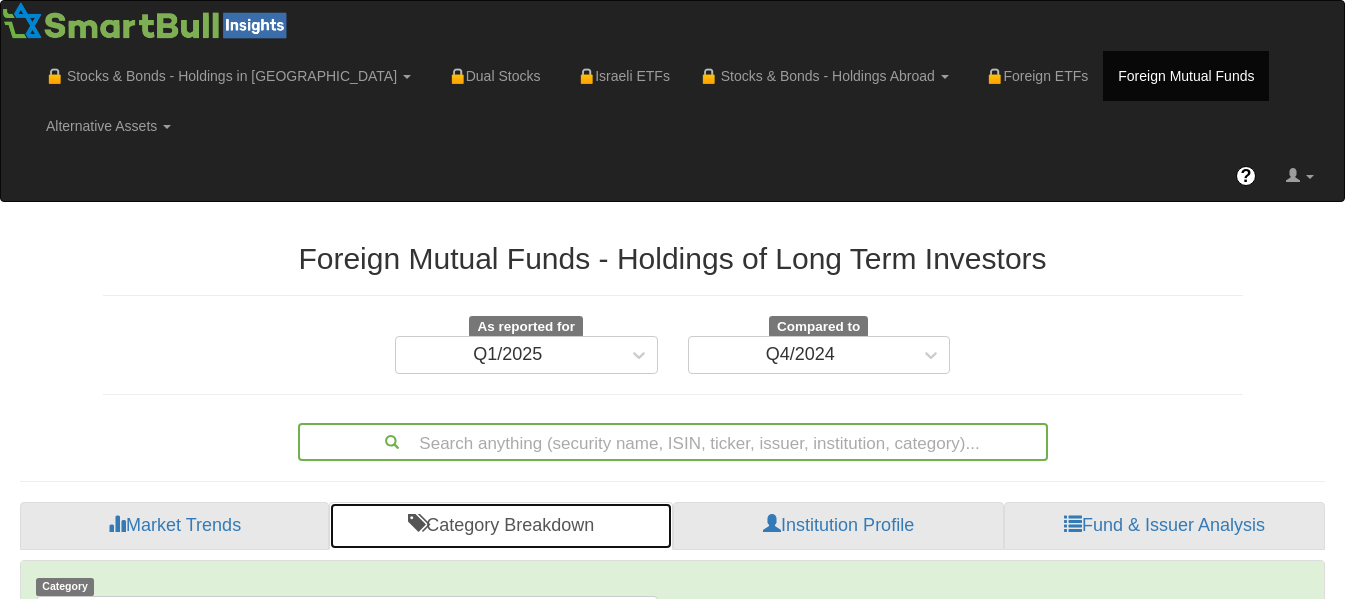 scroll, scrollTop: 524, scrollLeft: 0, axis: vertical 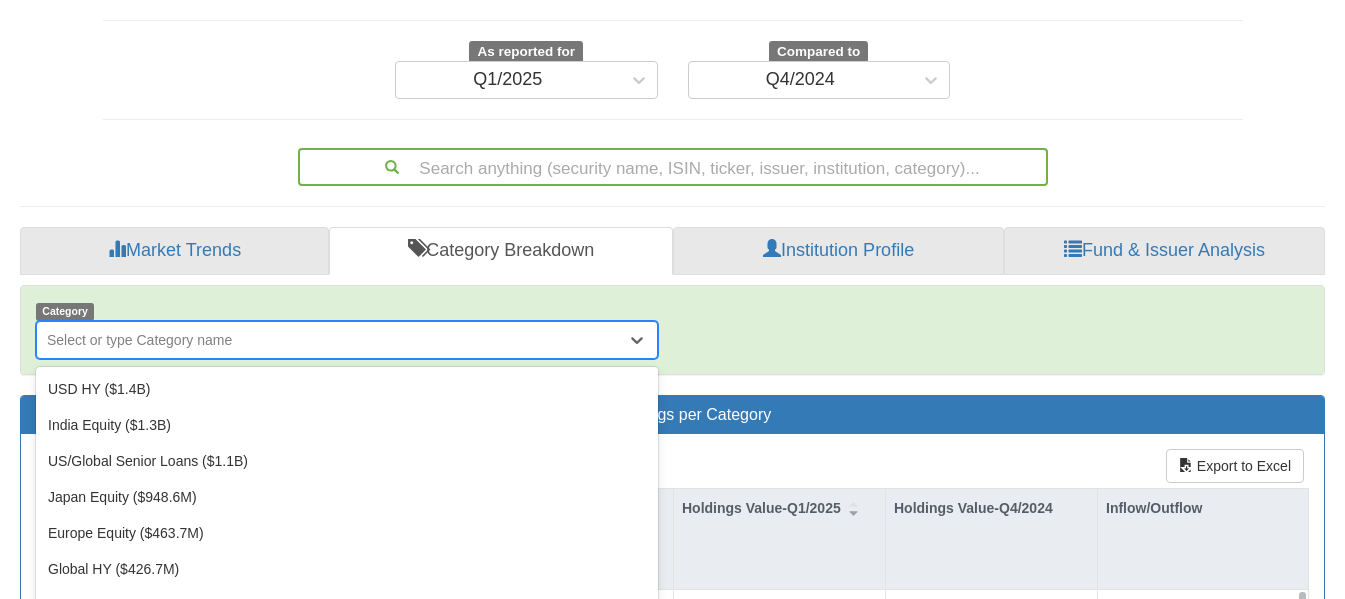 click on "option Global Equity ($407.4M) focused, 8 of 39. 39 results available. Use Up and Down to choose options, press Enter to select the currently focused option, press Escape to exit the menu, press Tab to select the option and exit the menu. Select or type Category name USD HY ($1.4B) India Equity ($1.3B) US/Global Senior Loans ($1.1B) Japan Equity ($948.6M) Europe Equity ($463.7M) Global HY ($426.7M) Global FI ($410M) Global Equity ($407.4M) UK Equity ($377.5M) Global Sector Equity ($359.3M) EUR HY ($350.8M) EM FI Lcl currency ($329.7M) EM FI ($326M) Global IG ($322M) EM Equity ($267.5M) Latin America FI ($251.5M) Europe ex-UK Equity ($237.4M) Europe Loans ($178.8M) Switzerland Equity ($158.4M) US FI ($128.3M) EUR FI ($118.1M) US Equity ($102.8M) Asia FI ($91M) Europe FI ($80M) China Equity ($76.2M) Global Loans ($73.7M) India FI ($73.6M) Healthcare Equity ($61.3M) Asia ex-Japan Equity ($60.3M) Global Convertible ($41.3M) Money Market ($21.9M) USD IG ($17.4M)  ($9.2M) Other ($6.3M) Europe HY ($5.9M)" at bounding box center (347, 340) 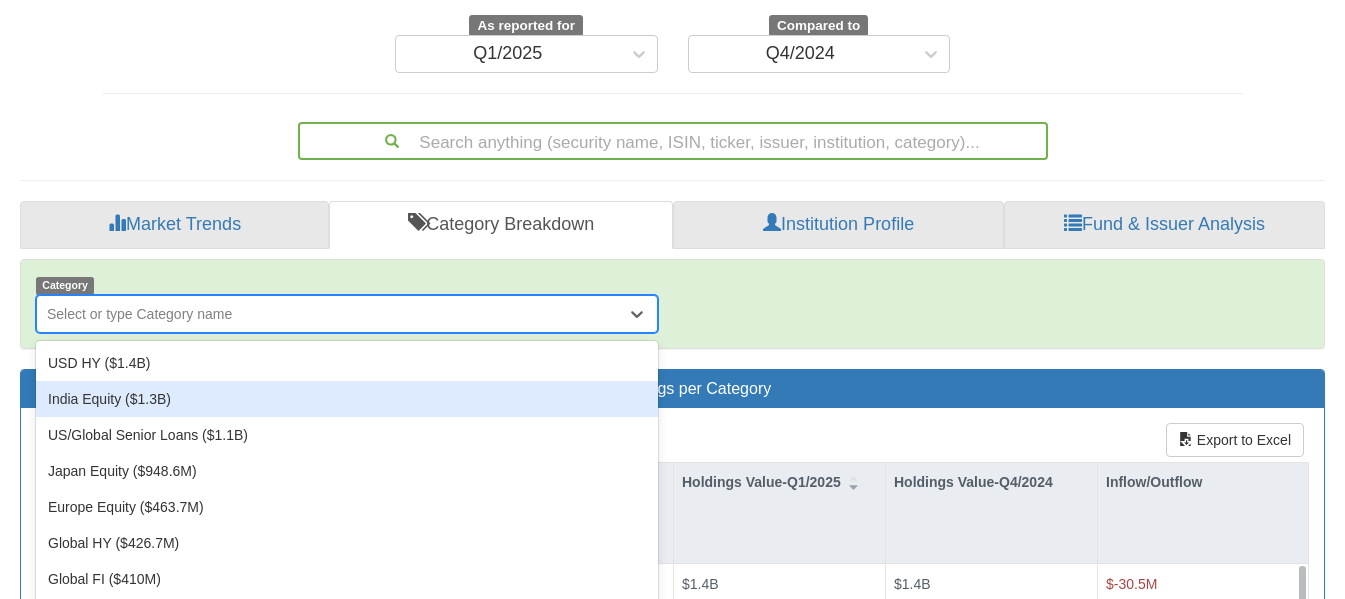 click on "India Equity ($1.3B)" at bounding box center [347, 399] 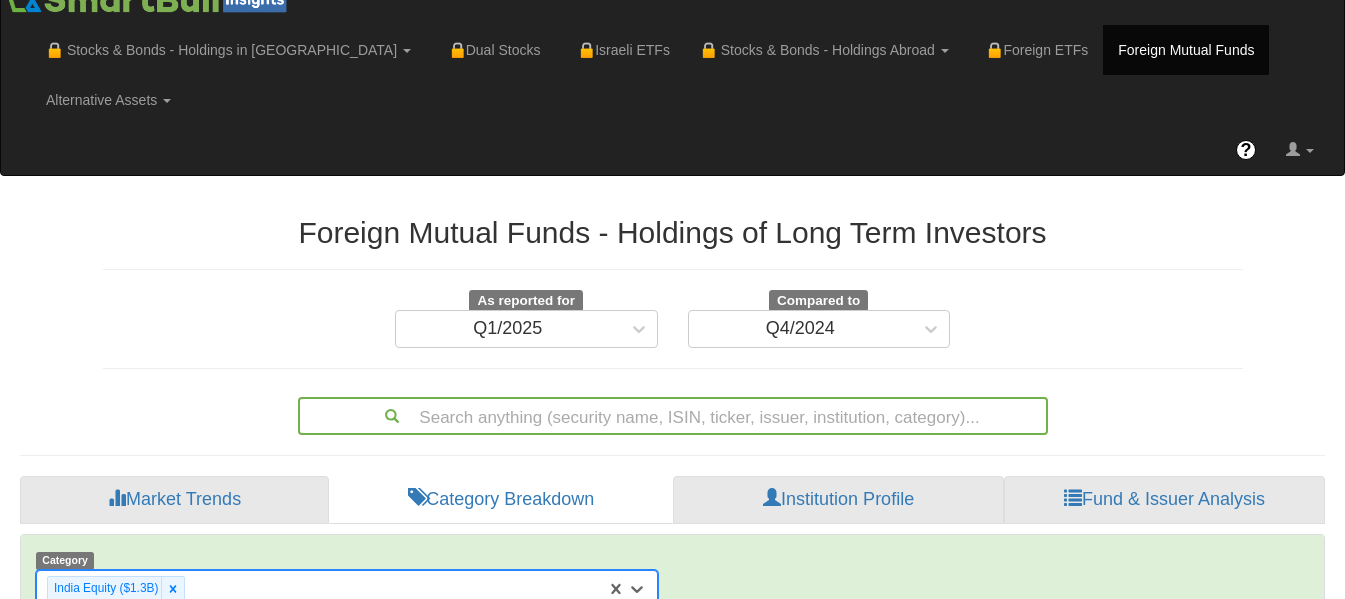 scroll, scrollTop: 301, scrollLeft: 0, axis: vertical 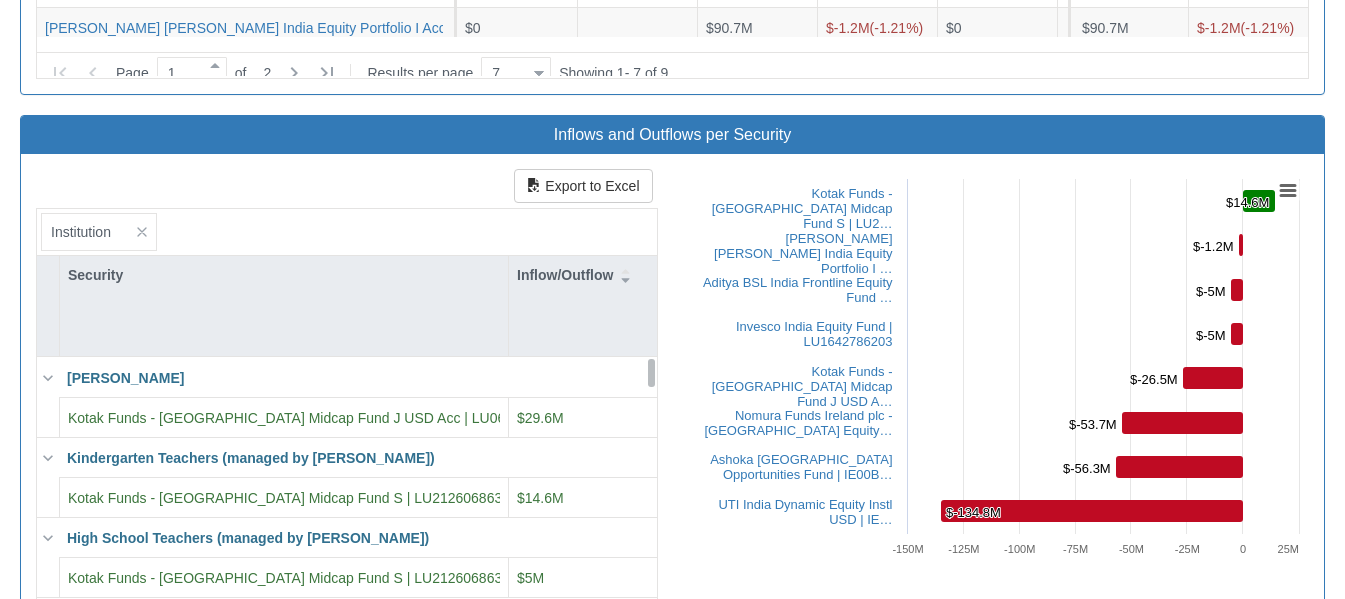 click on "Yelin Lapidot" at bounding box center [358, 378] 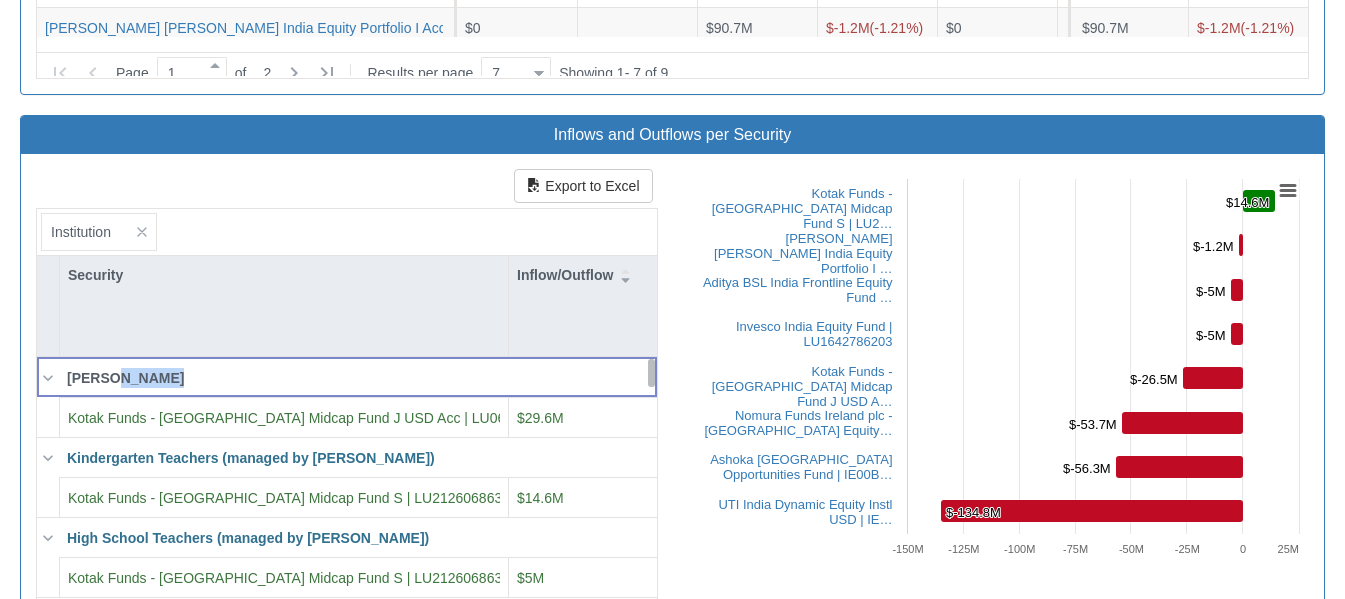 click on "Yelin Lapidot" at bounding box center [358, 378] 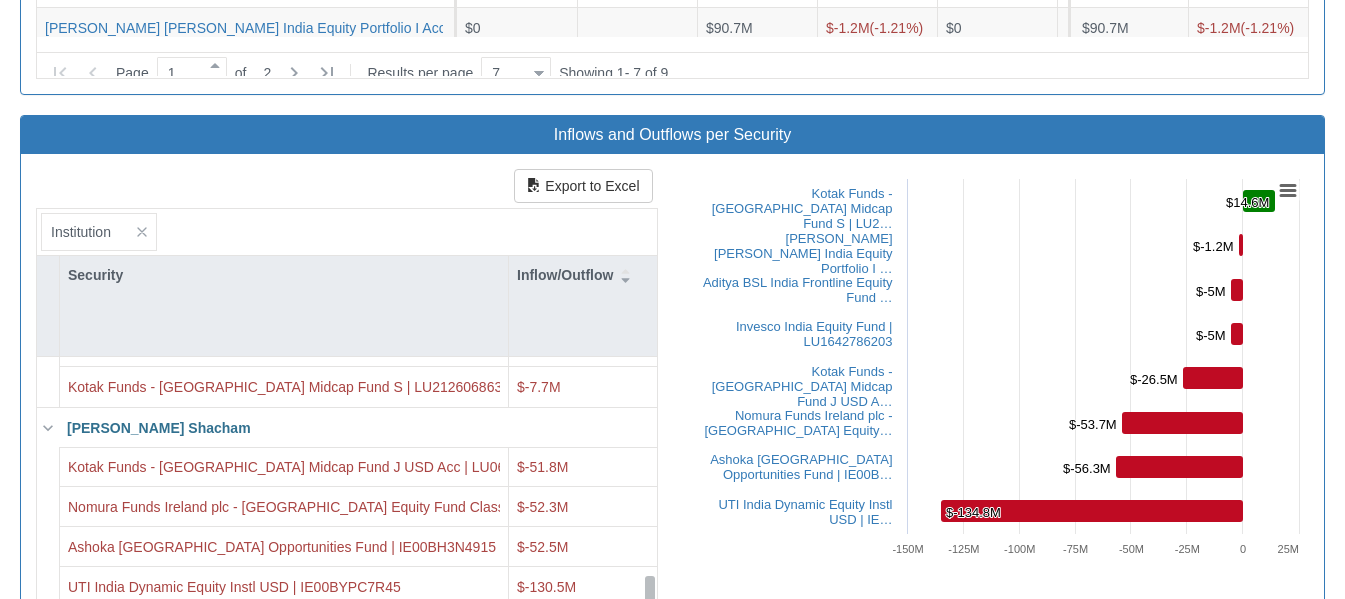 scroll, scrollTop: 1910, scrollLeft: 0, axis: vertical 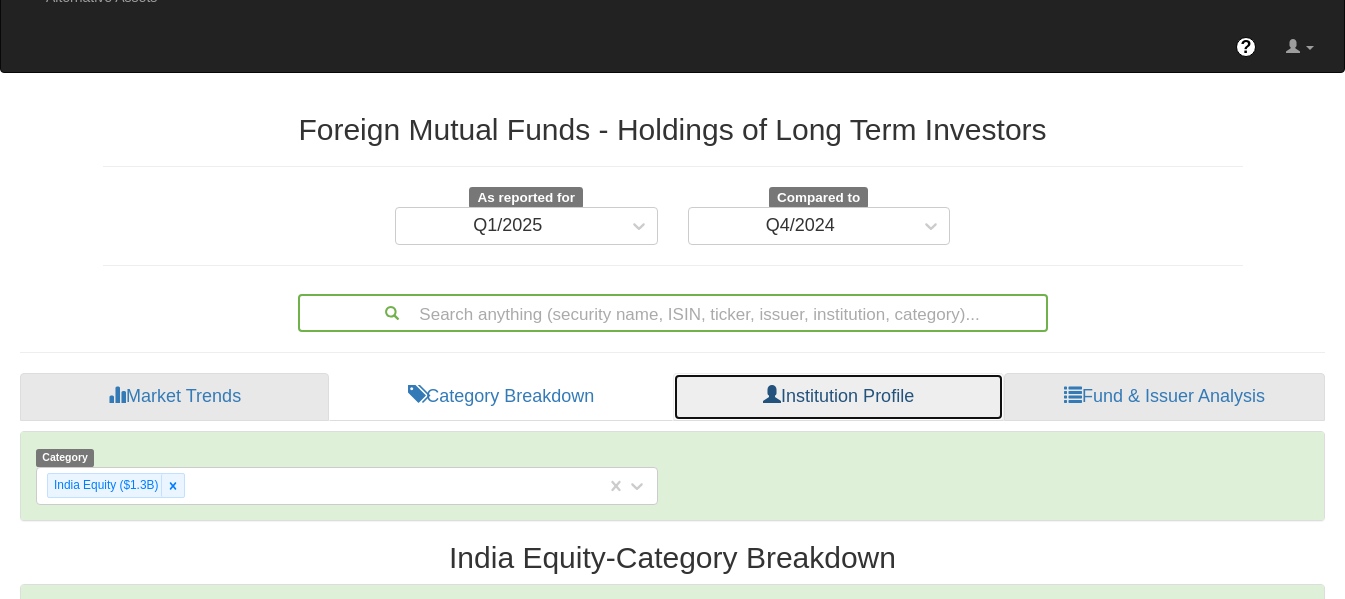 click on "Institution Profile" at bounding box center [838, 397] 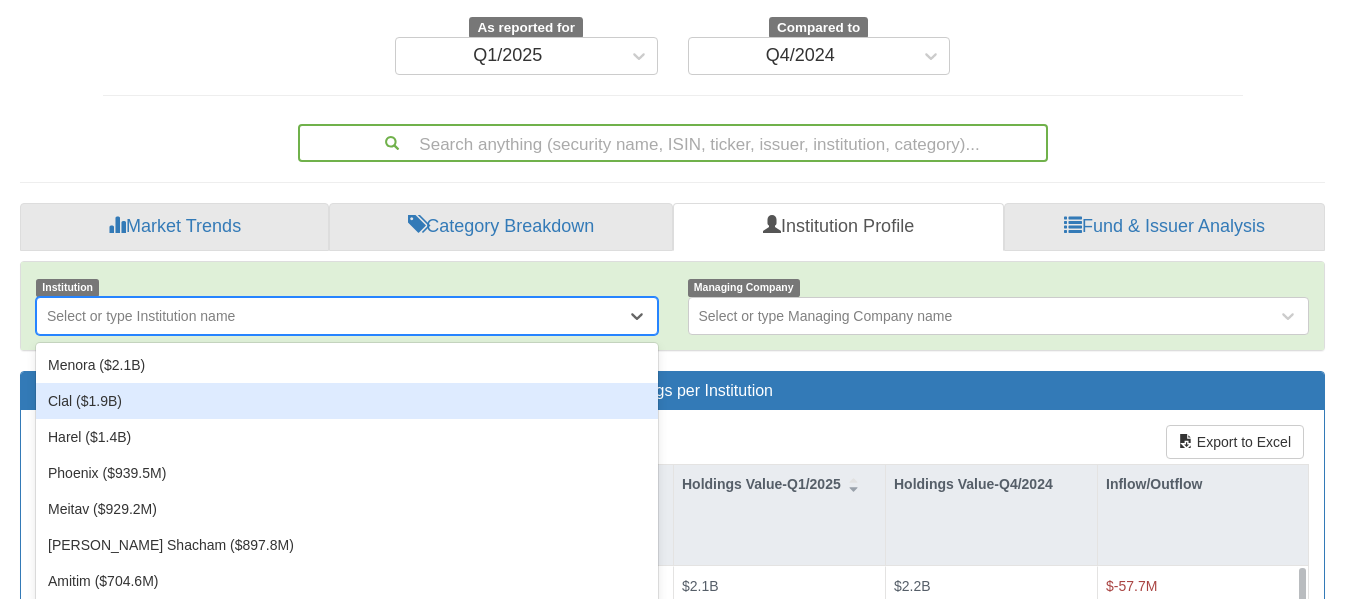 click on "option Clal ($1.9B) focused, 2 of 47. 47 results available. Use Up and Down to choose options, press Enter to select the currently focused option, press Escape to exit the menu, press Tab to select the option and exit the menu. Select or type Institution name Menora ($2.1B) Clal ($1.9B) Harel ($1.4B) Phoenix ($939.5M) Meitav ($929.2M) Altshuler Shacham ($897.8M) Amitim ($704.6M) Migdal ($539.8M) Kindergarten Teachers (managed by Meitav) ($240.5M) Yelin Lapidot ($145.2M) Hachshara Insurance ($102.1M) High School Teachers (managed by Meitav) ($94.3M) Teaching Staff (AGOR) (managed by IBI) ($75.4M) Electricity Company Pension (managed by Phoenix) ($56.4M) The Hebrew University (managed by Meitav) ($50.1M) Standing Army (managed by Harel) ($34.6M) Rom (managed by IBI) ($33.5M) Gilad ($31.8M) Ayalon ($28.1M) State Employees (managed by IBI) ($27.4M) Mahar Academic (managed by IBI) ($26.5M) More ($18.8M) Engineers Association (managed by Menora) ($18.6M) Leumi Bank Employees (managed by Meitav) ($17.4M)" at bounding box center [347, 316] 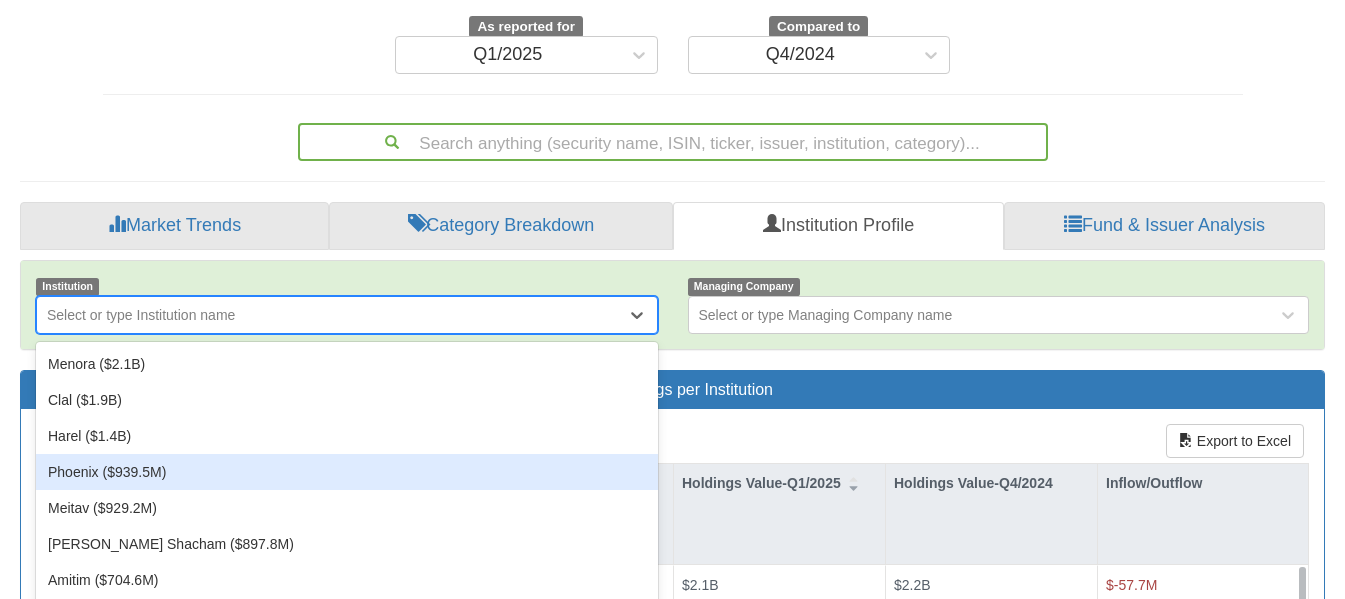 scroll, scrollTop: 301, scrollLeft: 0, axis: vertical 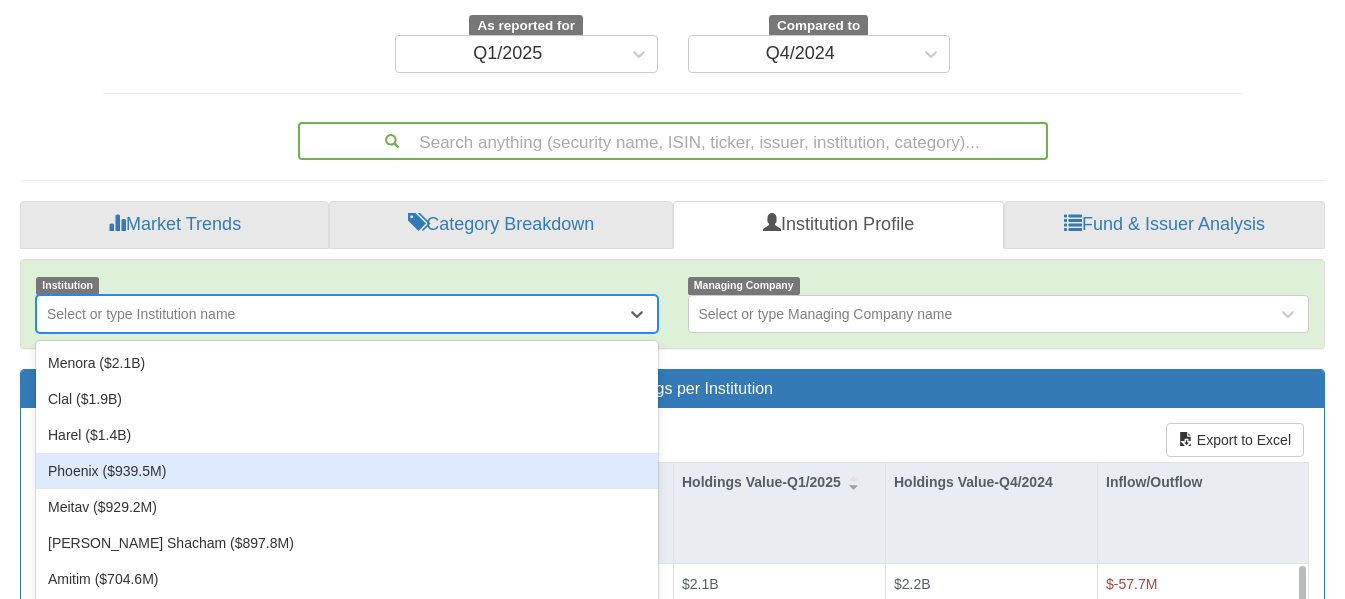 type on "m" 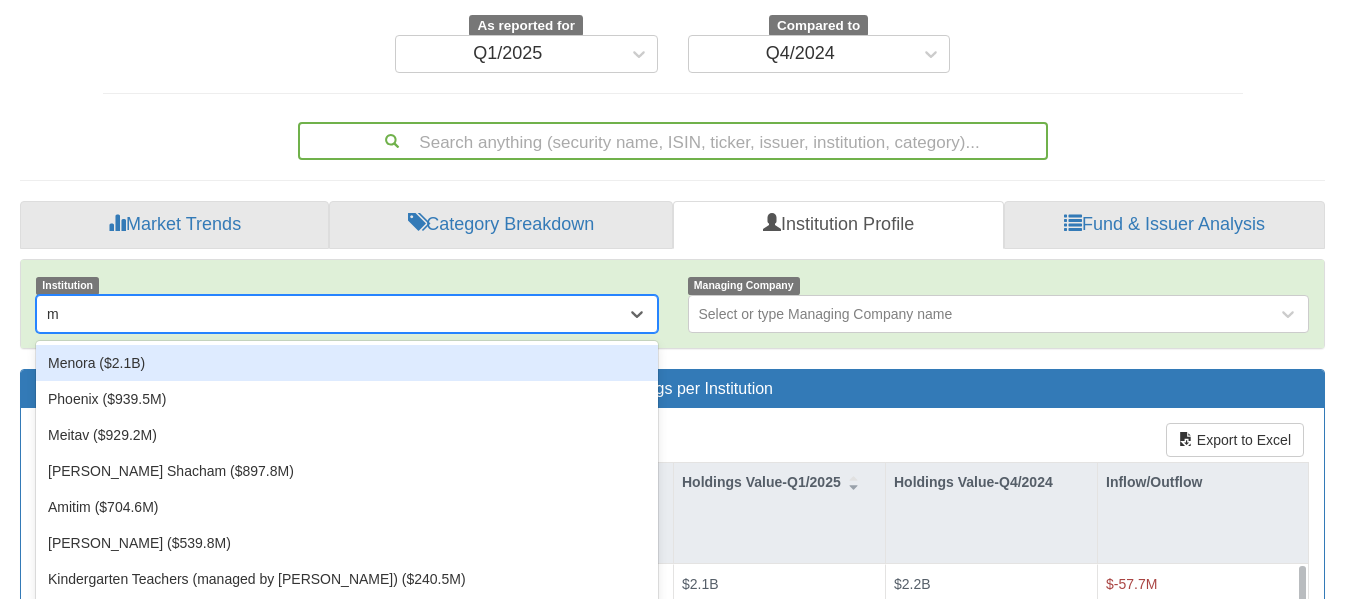 click on "Menora ($2.1B)" at bounding box center (347, 363) 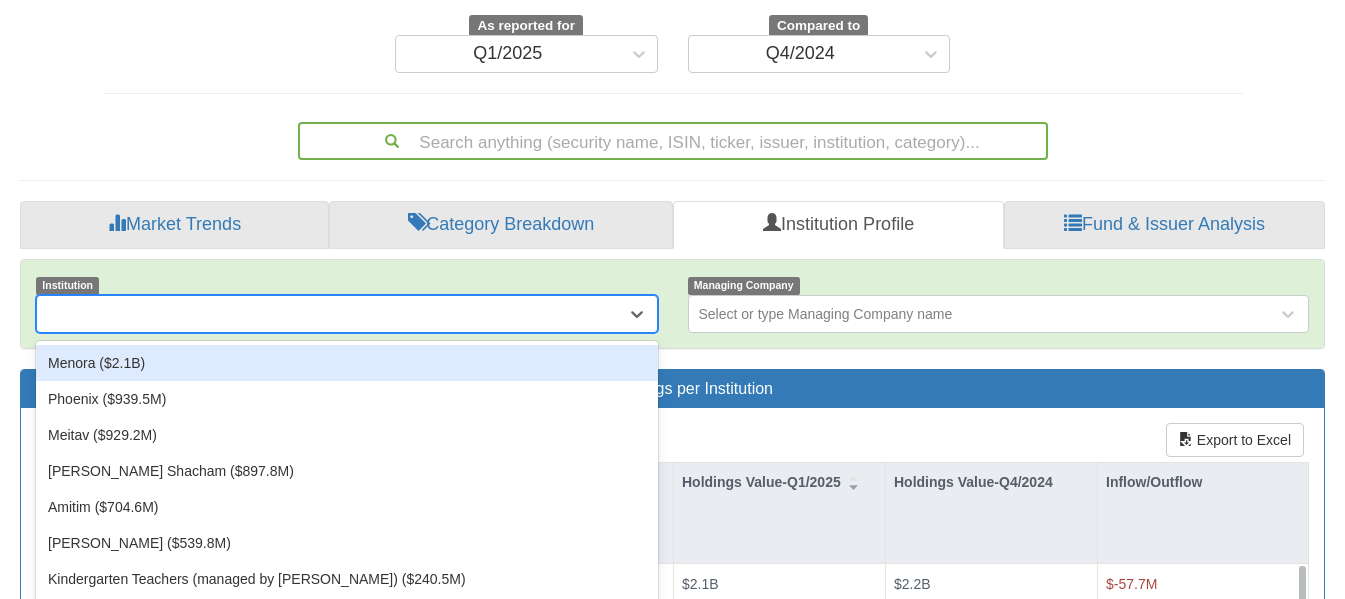 scroll, scrollTop: 91, scrollLeft: 0, axis: vertical 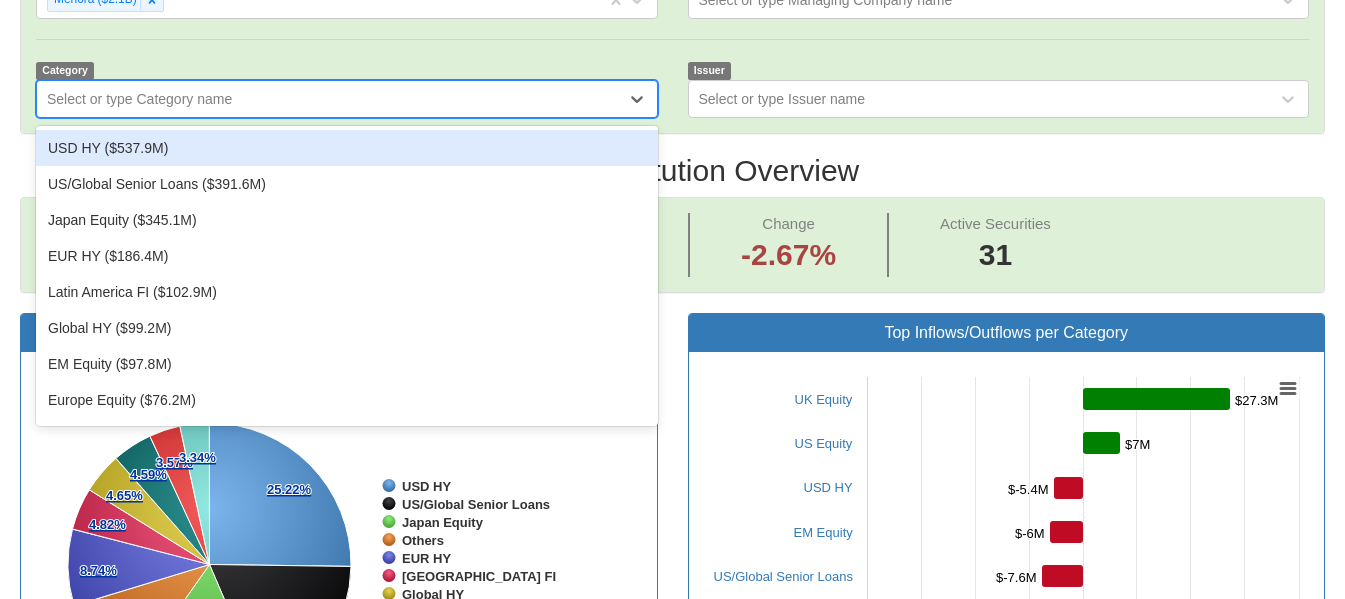 click on "Select or type Category name" at bounding box center (331, 99) 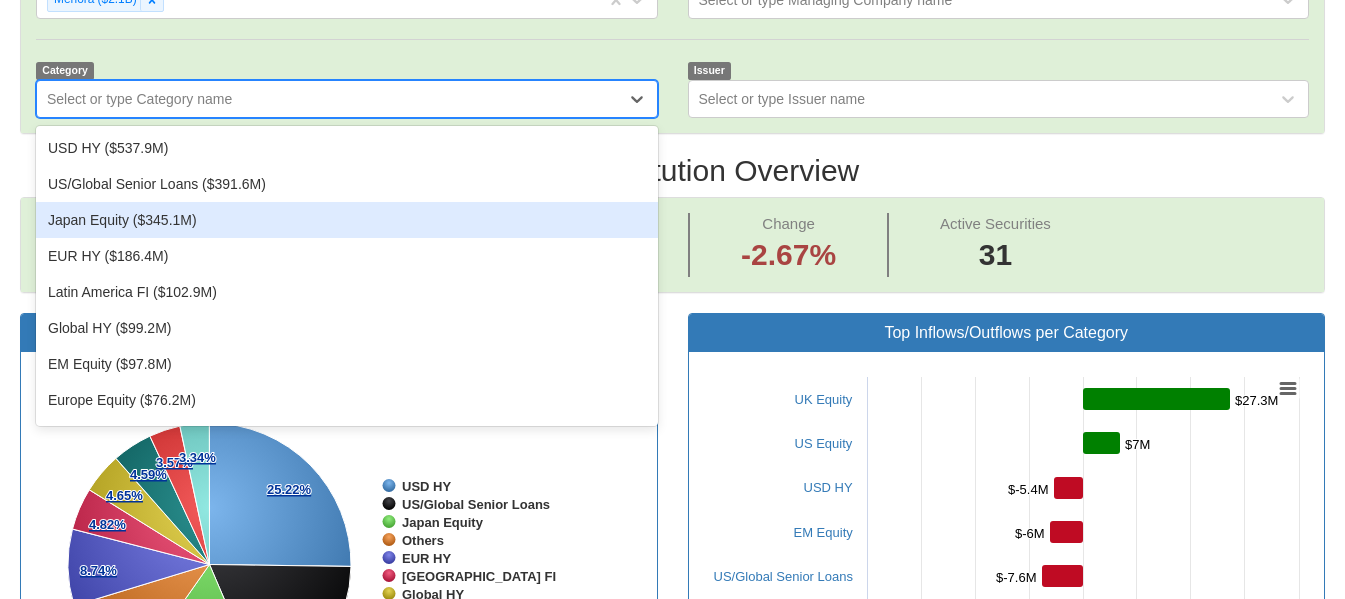 click on "Japan Equity ($345.1M)" at bounding box center (347, 220) 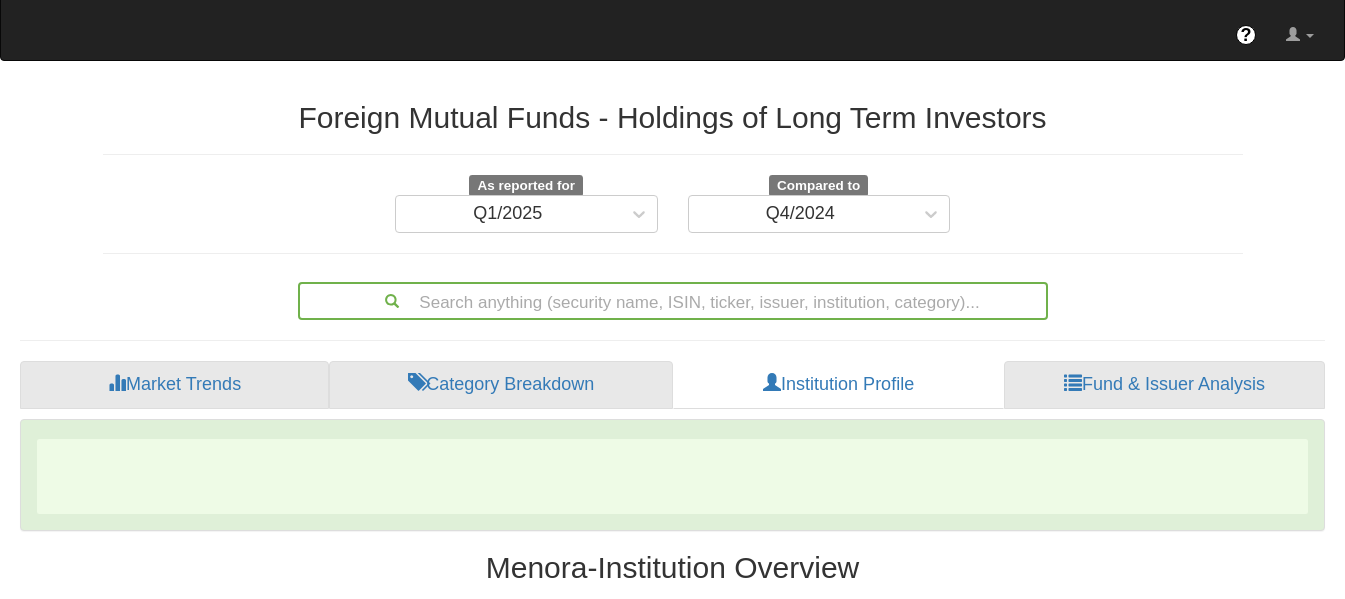 scroll, scrollTop: 91, scrollLeft: 0, axis: vertical 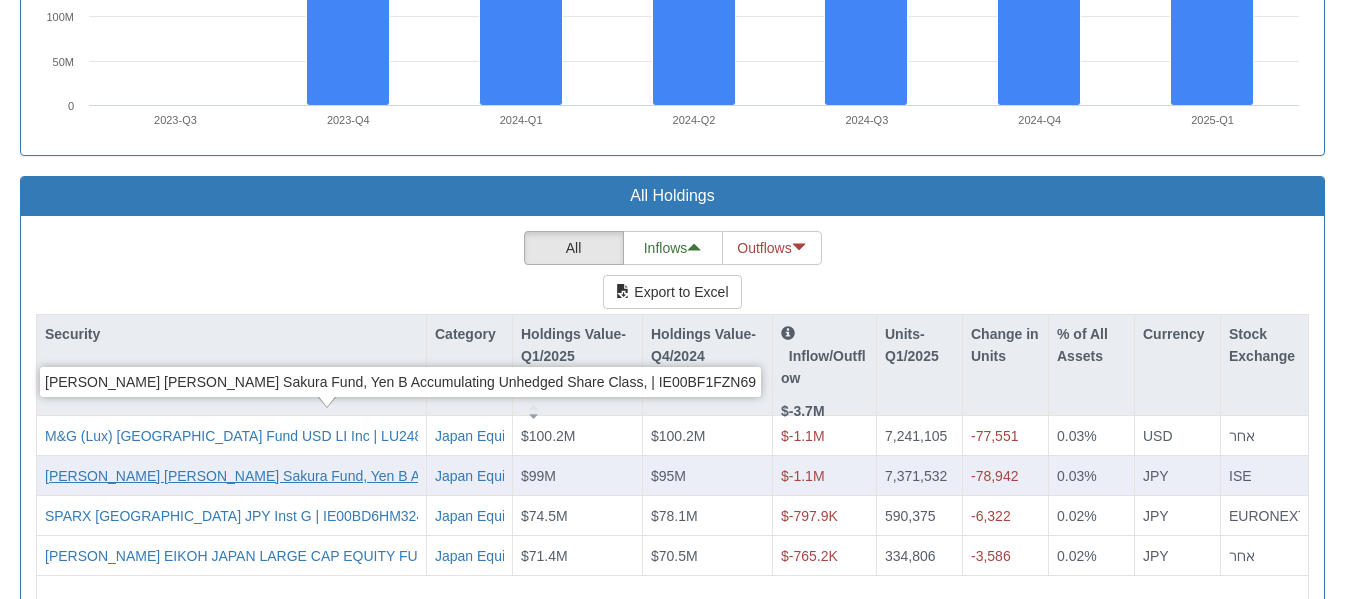 click on "Morant Wright Sakura Fund, Yen B Accumulating Unhedged Share Class, | IE00BF1FZN69" at bounding box center [400, 475] 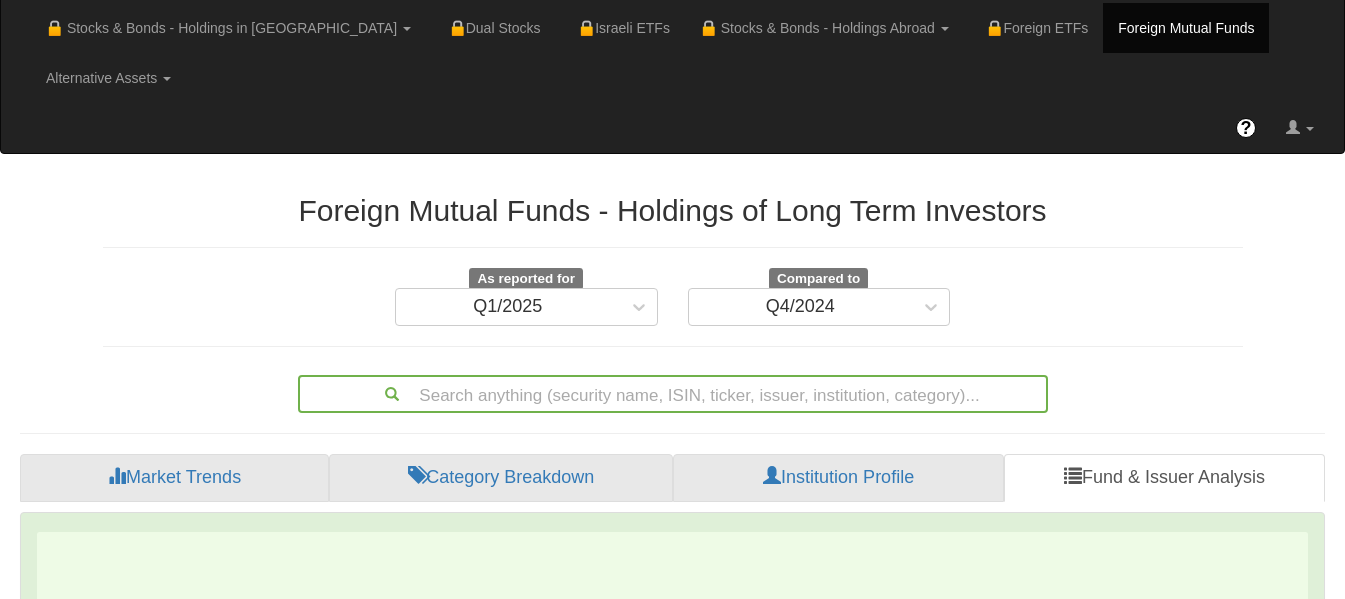 scroll, scrollTop: 516, scrollLeft: 0, axis: vertical 